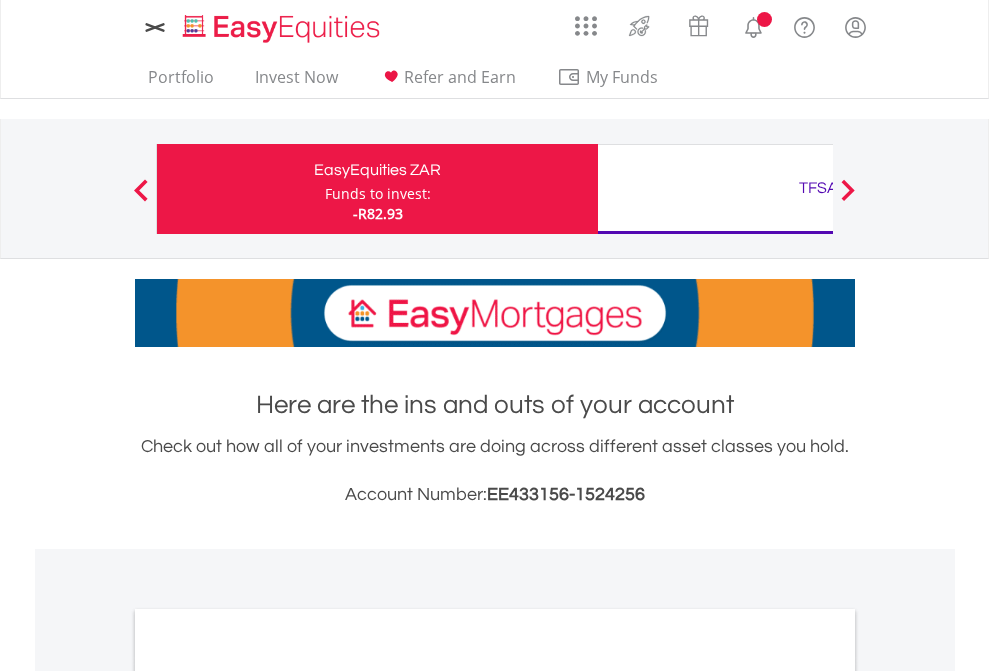 scroll, scrollTop: 0, scrollLeft: 0, axis: both 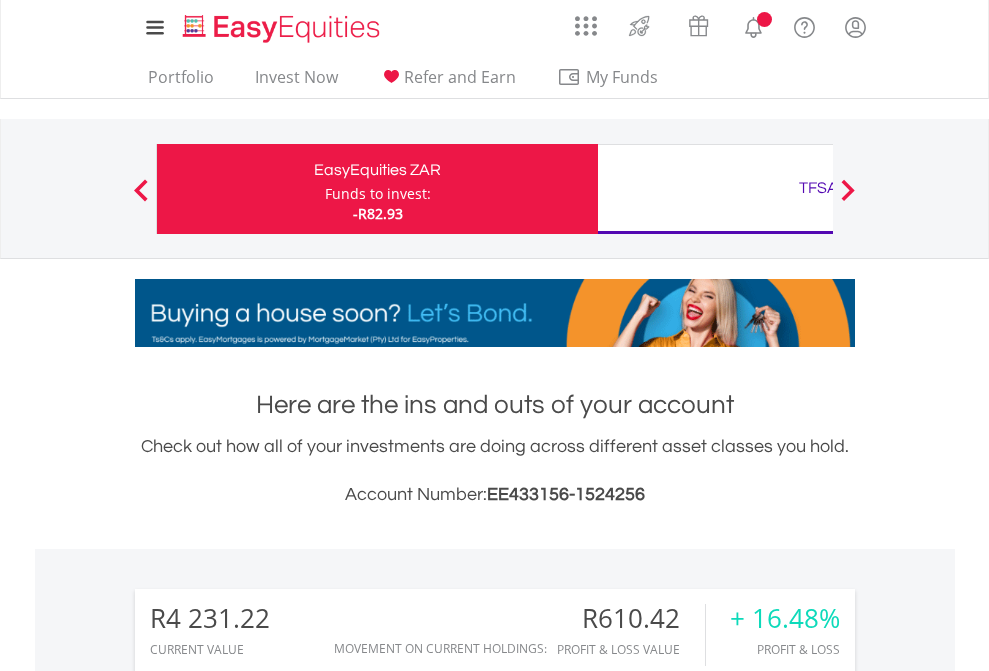 click on "Funds to invest:" at bounding box center (378, 194) 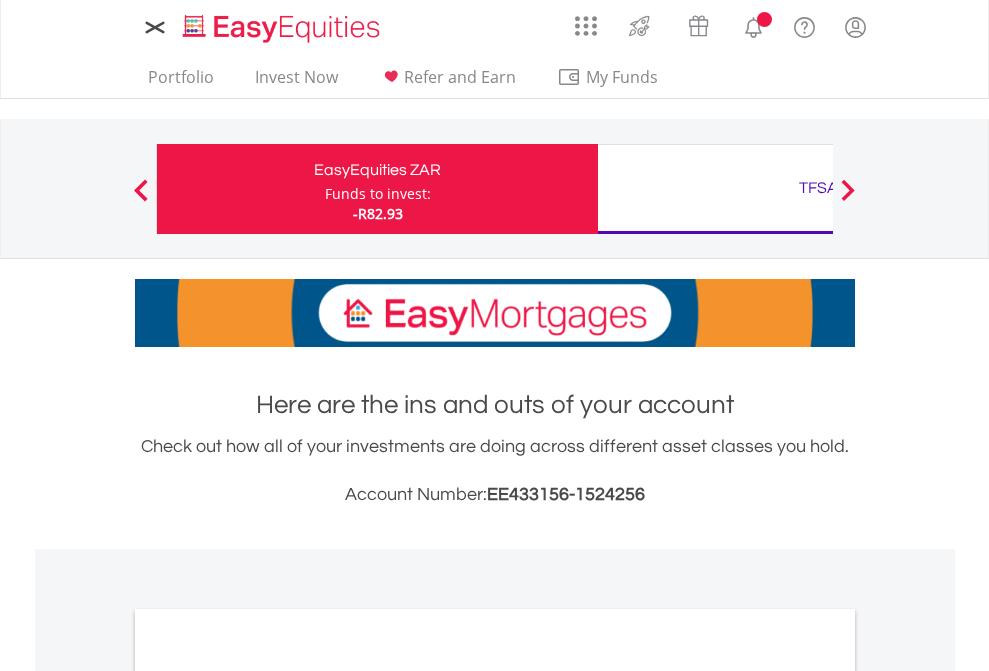 scroll, scrollTop: 0, scrollLeft: 0, axis: both 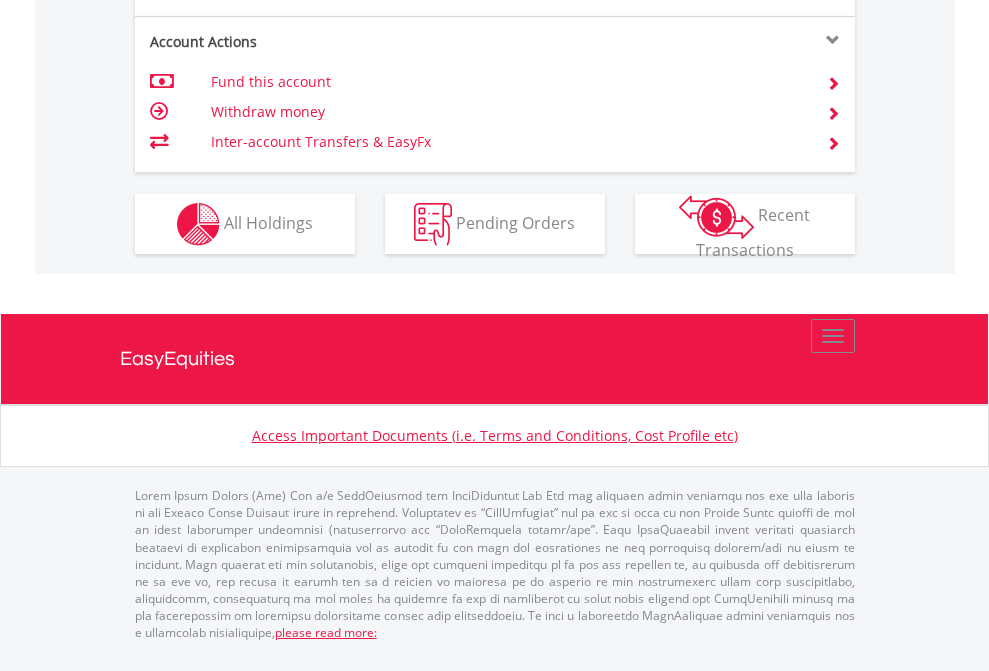 click on "Investment types" at bounding box center (706, -337) 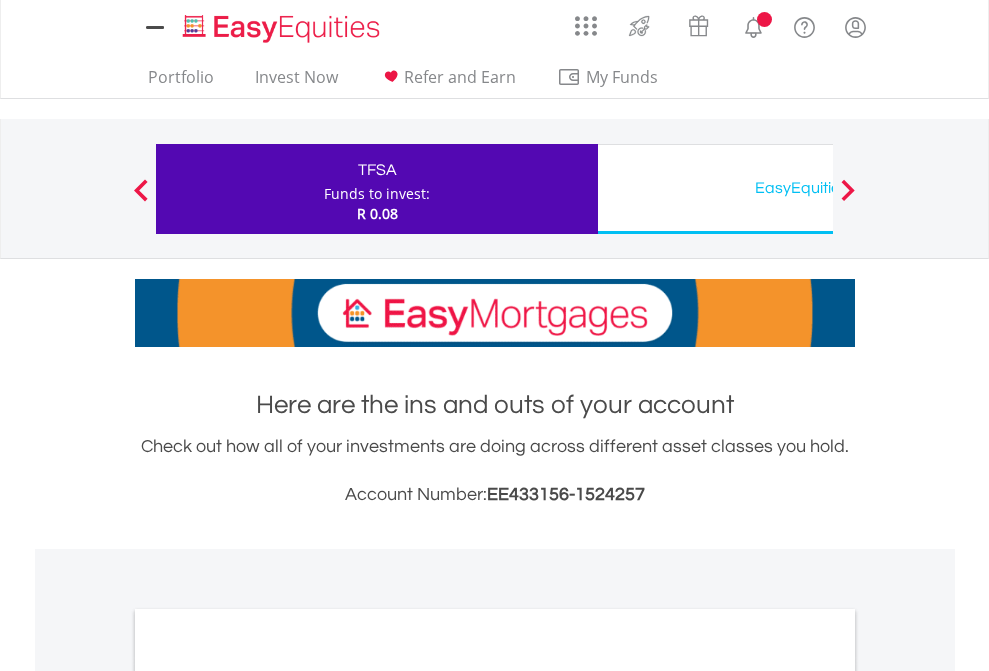 scroll, scrollTop: 0, scrollLeft: 0, axis: both 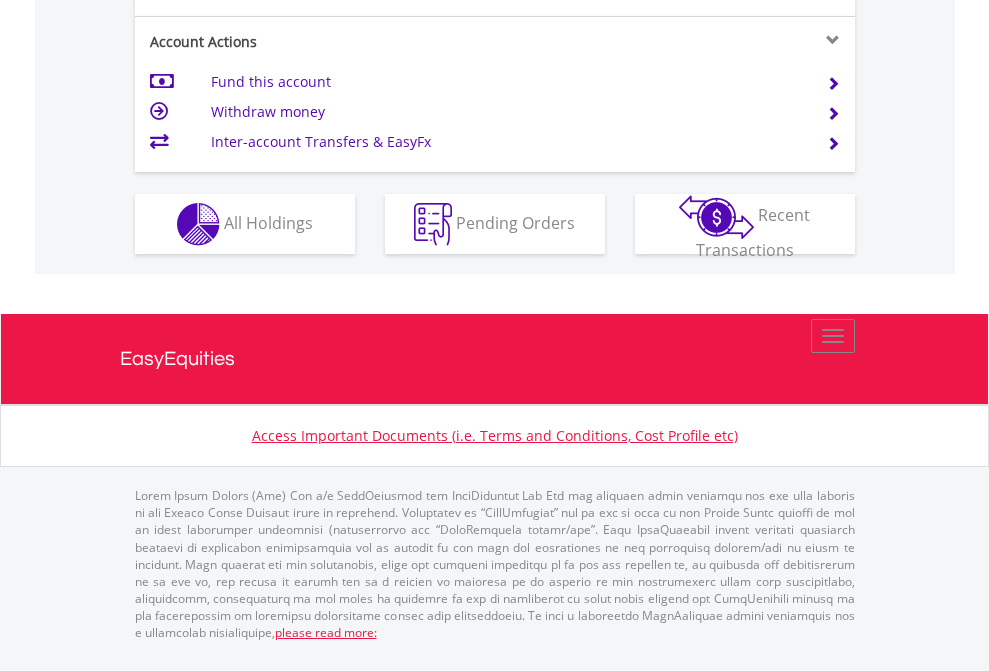 click on "Investment types" at bounding box center (706, -337) 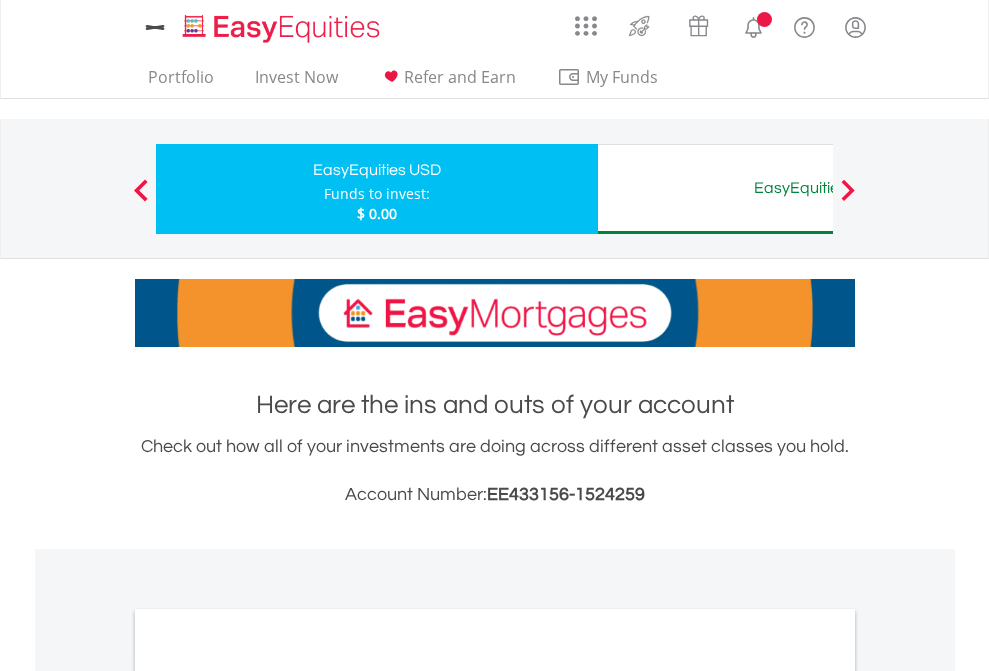 scroll, scrollTop: 0, scrollLeft: 0, axis: both 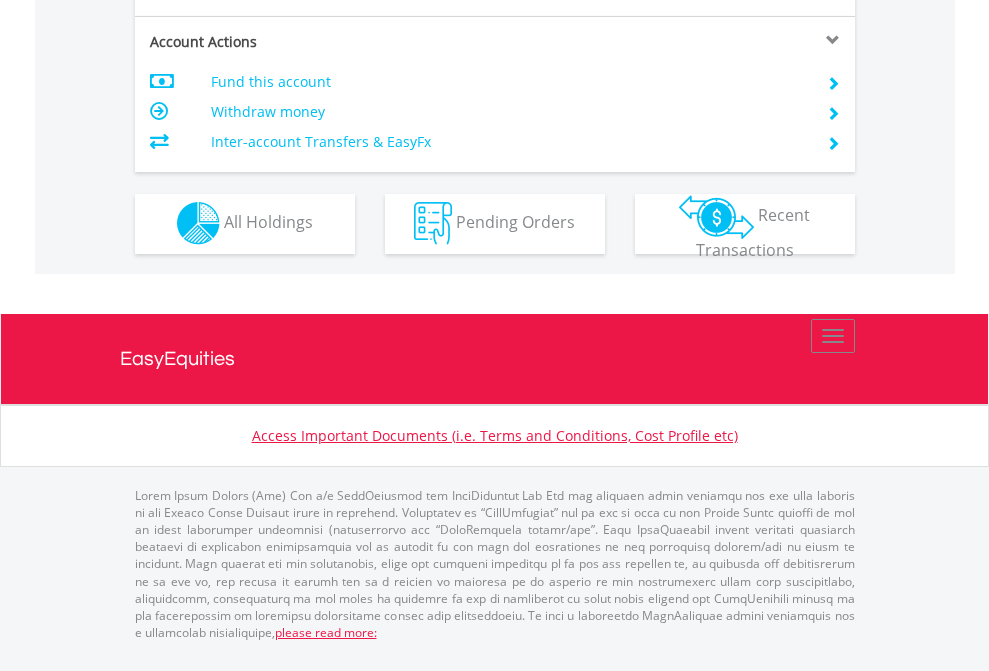 click on "Investment types" at bounding box center (706, -353) 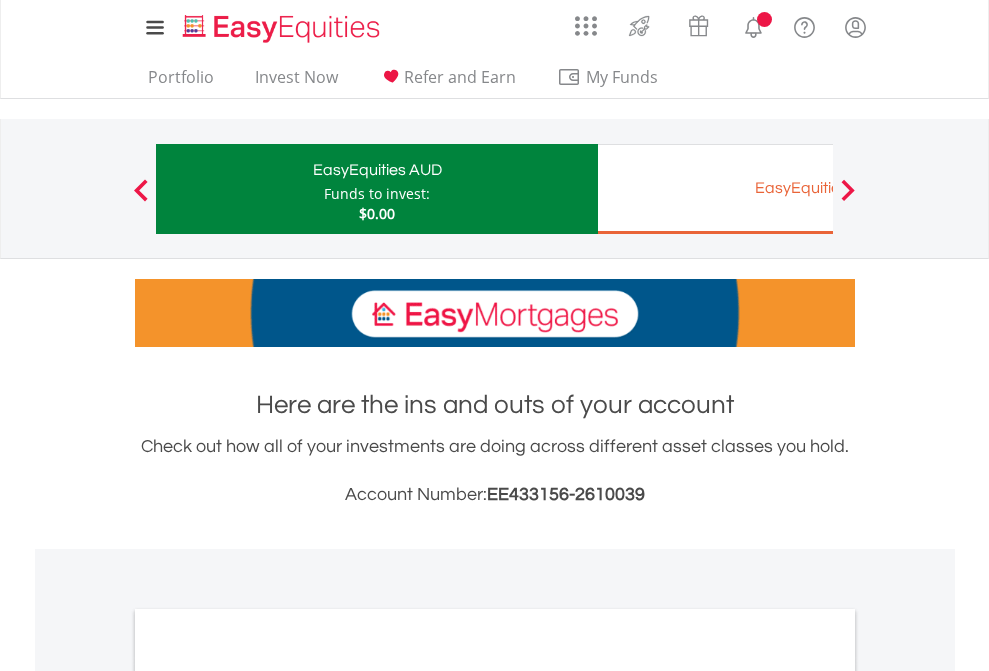 scroll, scrollTop: 0, scrollLeft: 0, axis: both 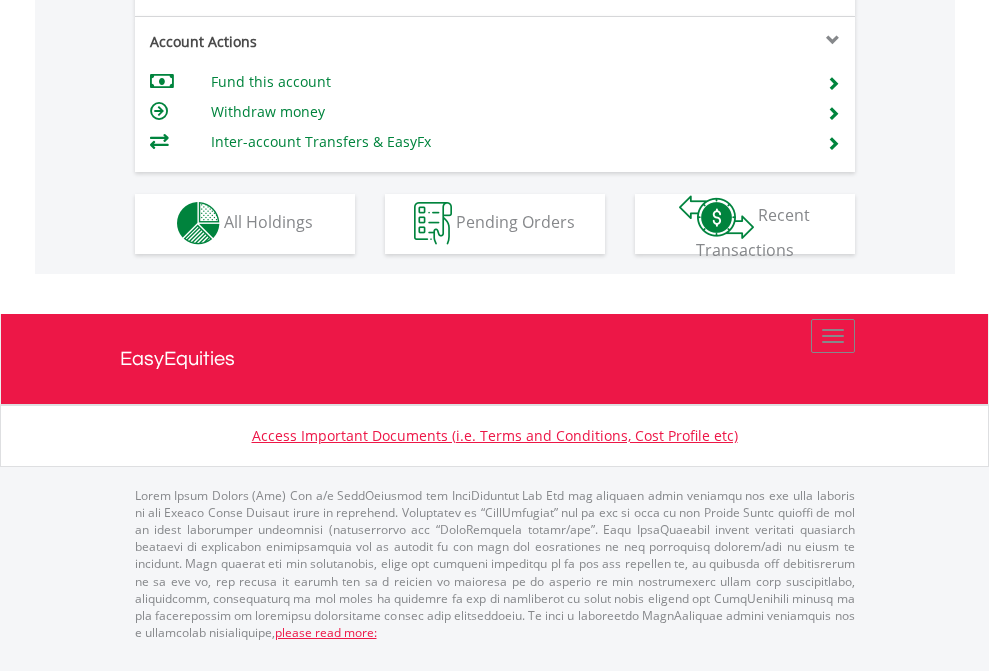 click on "Investment types" at bounding box center (706, -353) 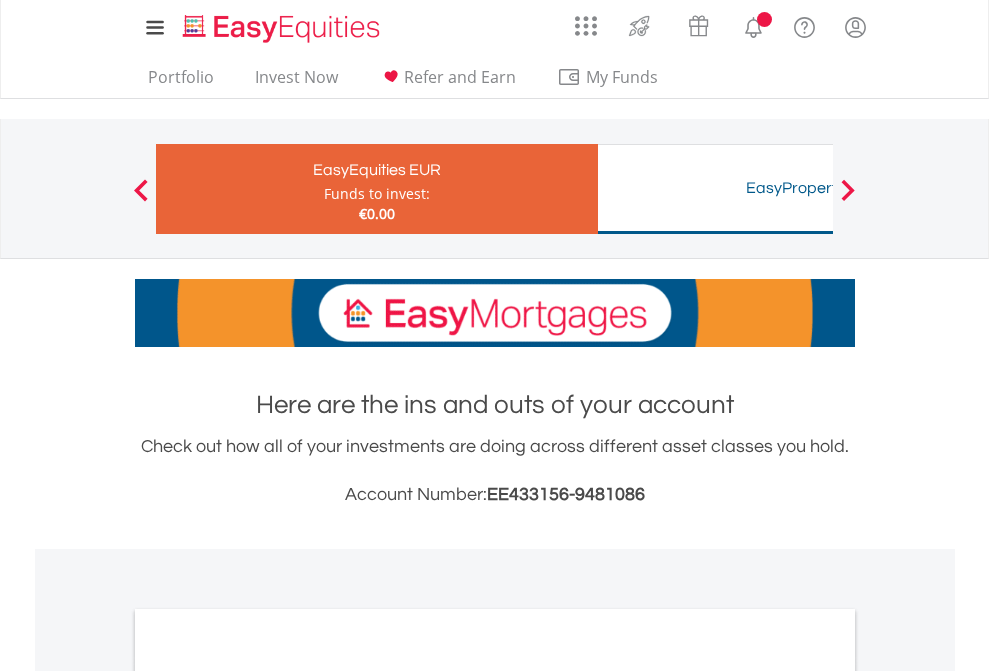 scroll, scrollTop: 0, scrollLeft: 0, axis: both 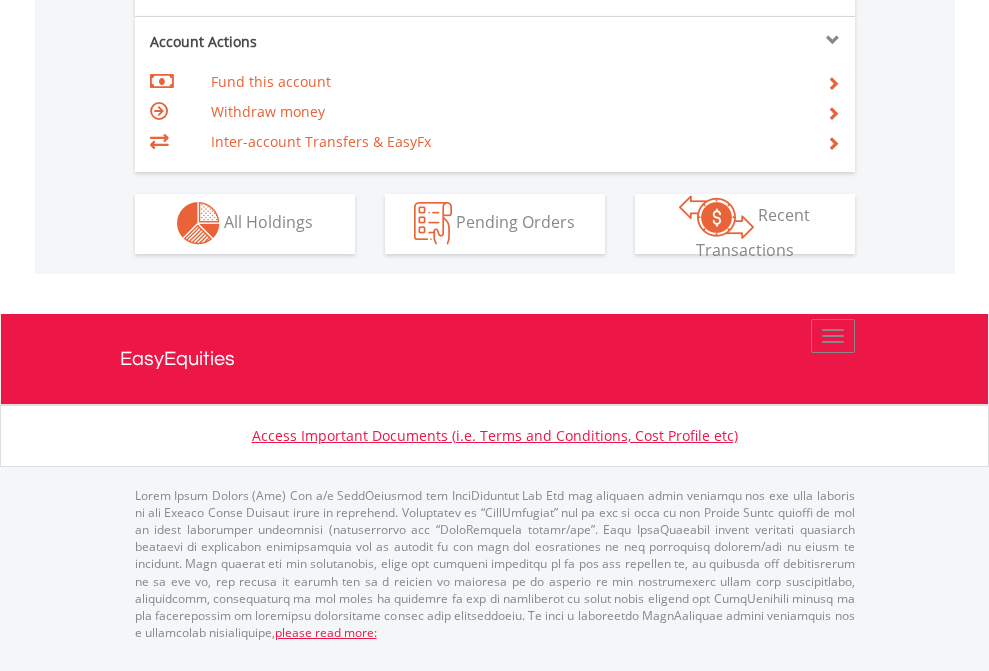 click on "Investment types" at bounding box center [706, -353] 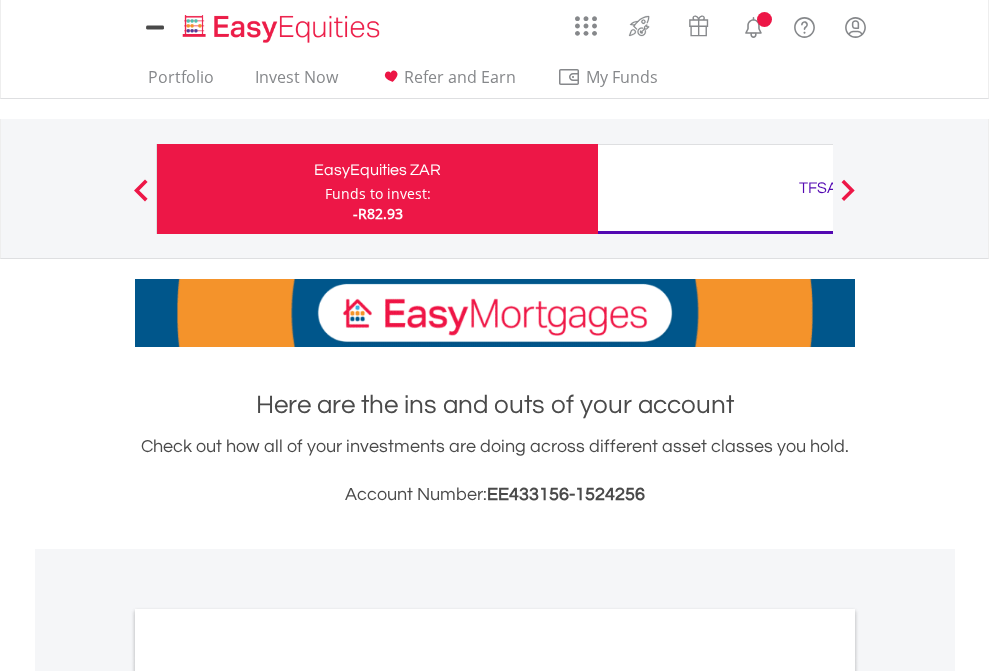 scroll, scrollTop: 1202, scrollLeft: 0, axis: vertical 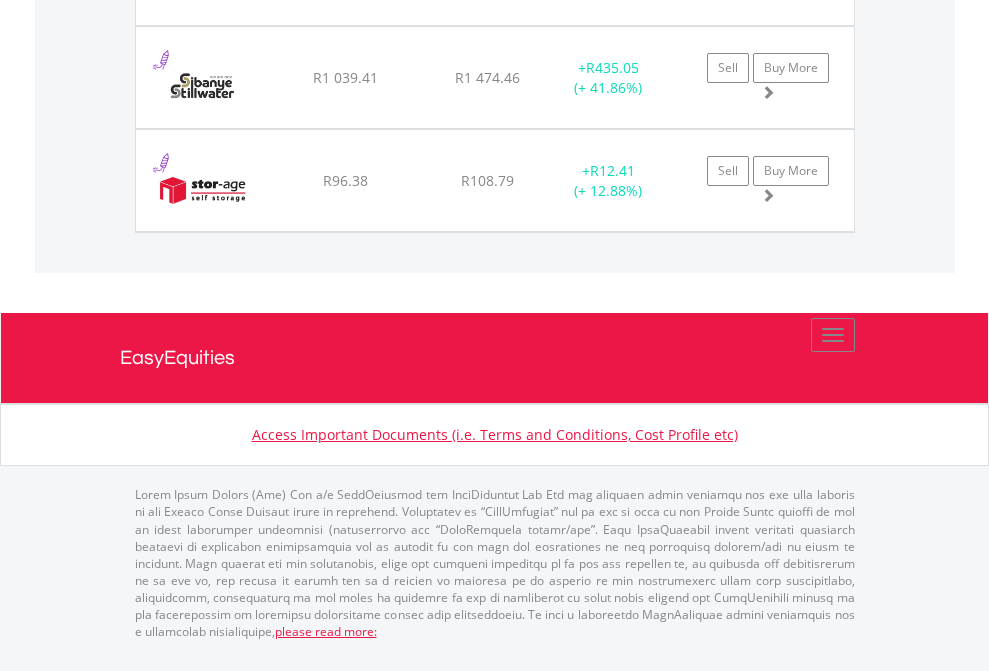 click on "TFSA" at bounding box center [818, -1751] 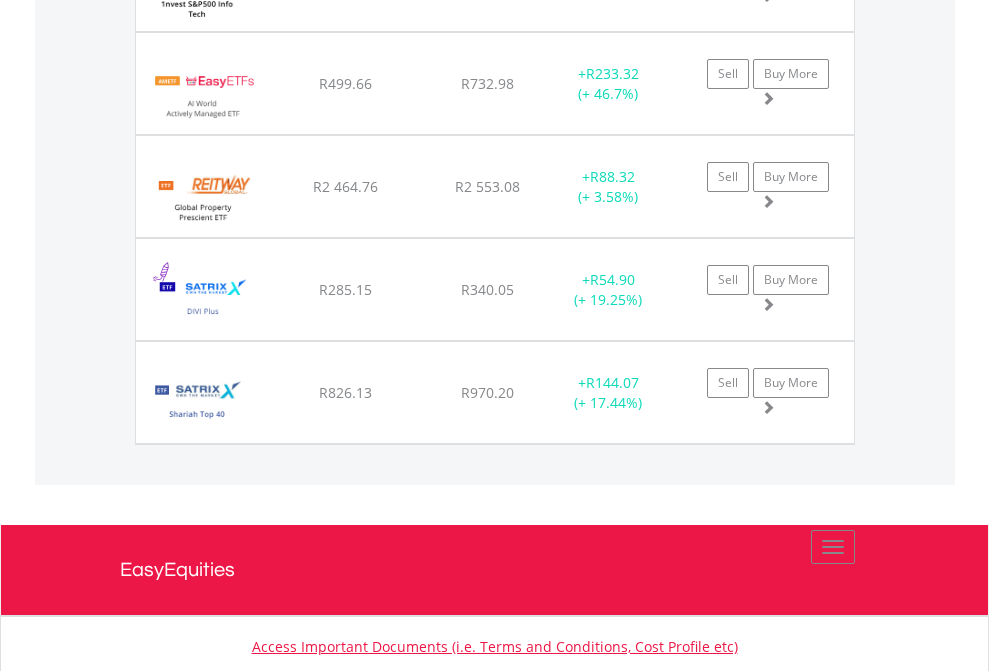 scroll, scrollTop: 2225, scrollLeft: 0, axis: vertical 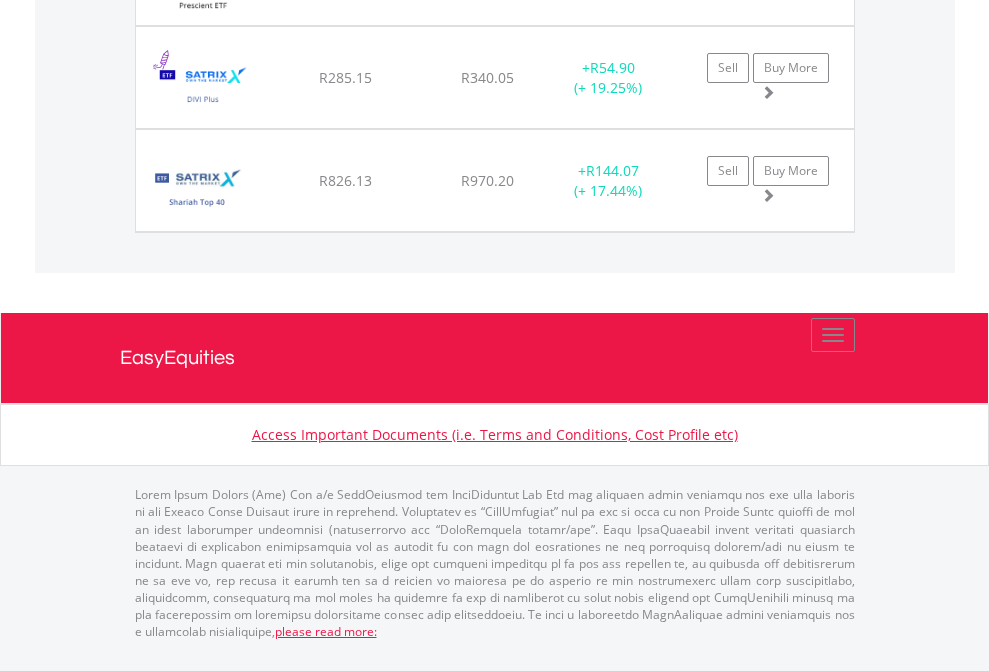 click on "EasyEquities USD" at bounding box center [818, -1957] 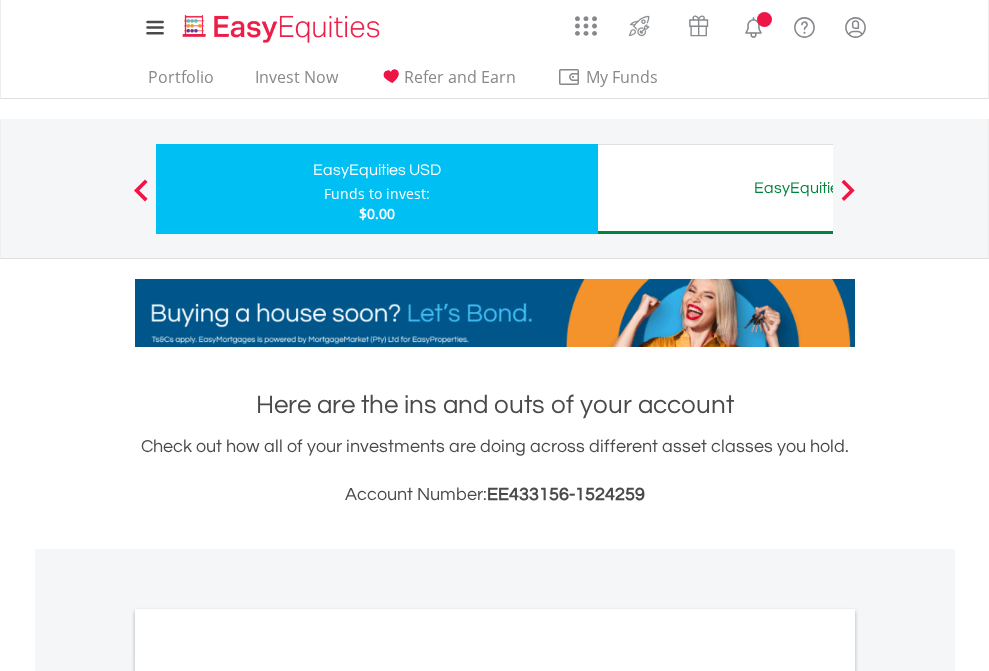 scroll, scrollTop: 1202, scrollLeft: 0, axis: vertical 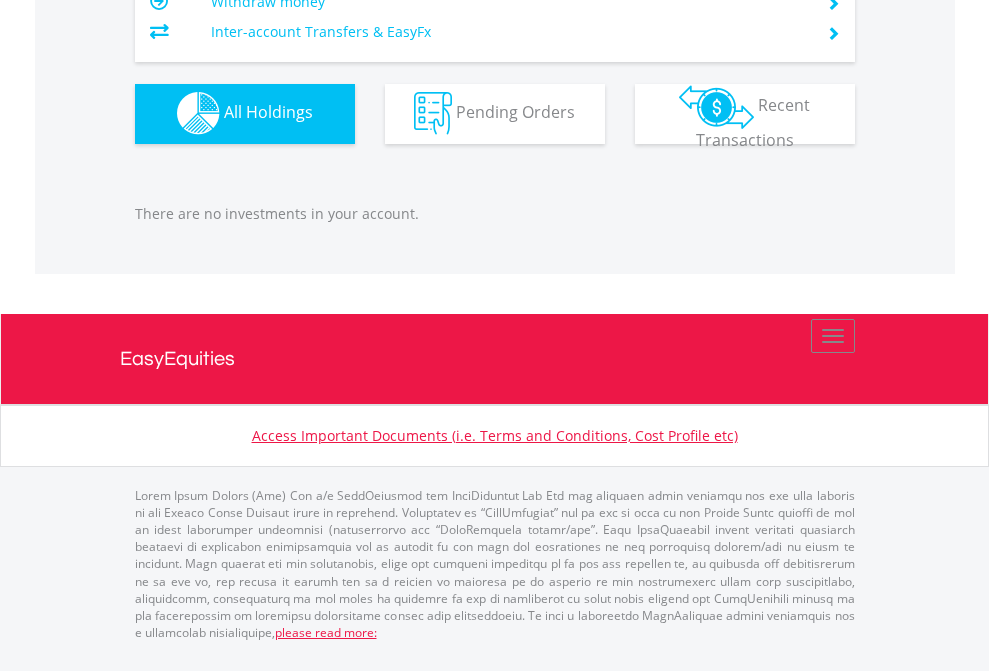 click on "EasyEquities AUD" at bounding box center [818, -1142] 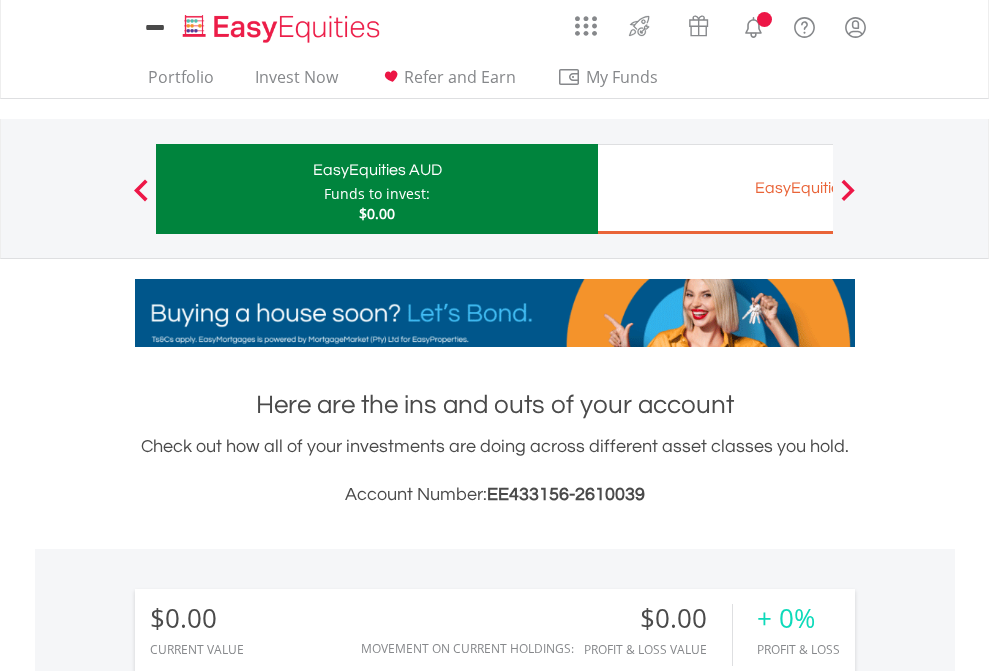 scroll, scrollTop: 1486, scrollLeft: 0, axis: vertical 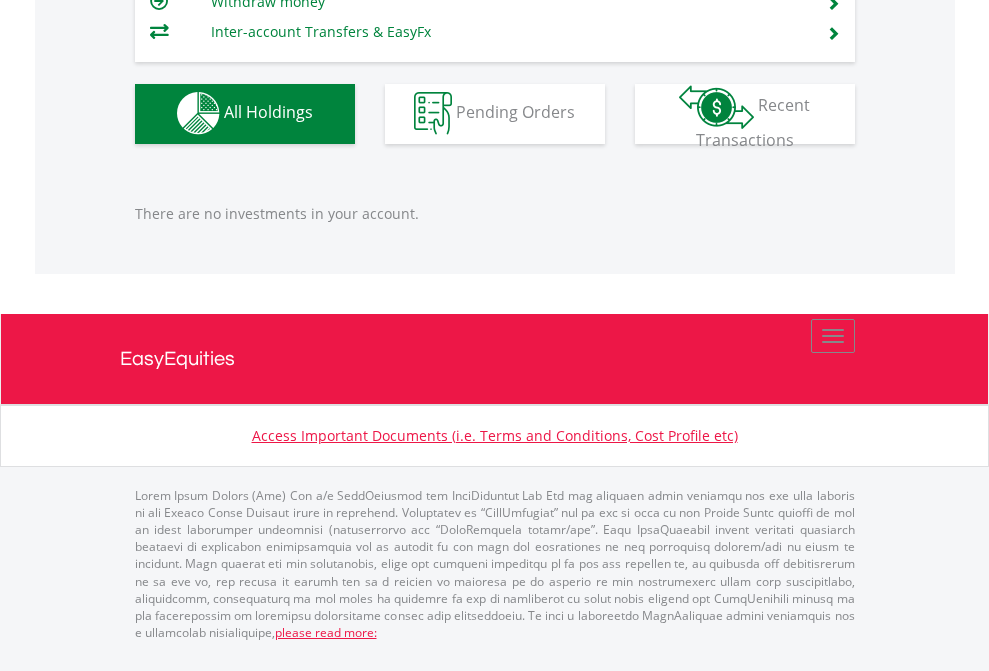 click on "EasyEquities EUR" at bounding box center [818, -1142] 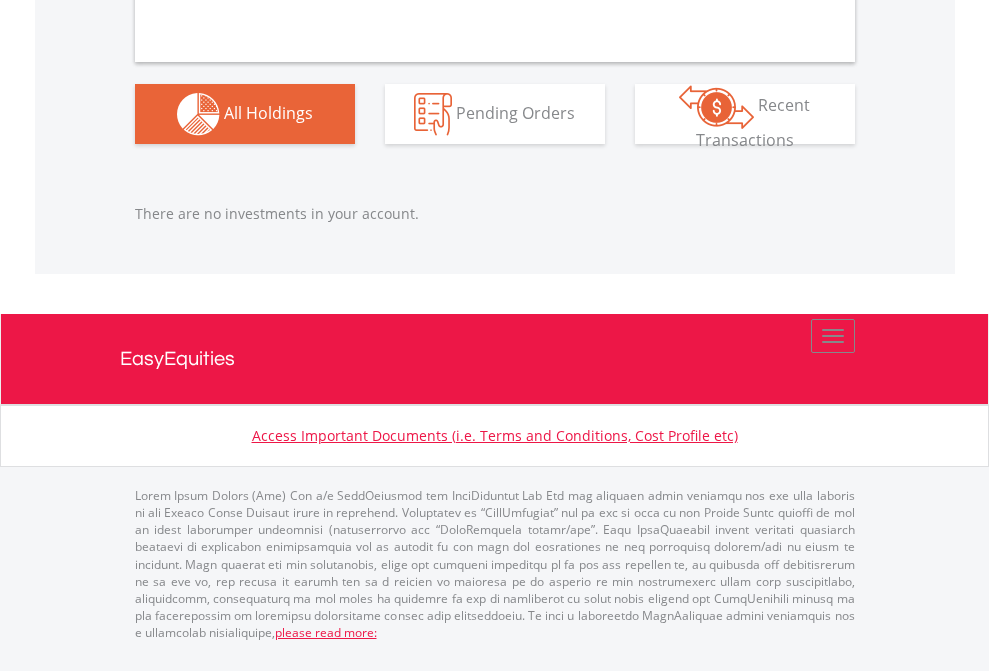 scroll, scrollTop: 1980, scrollLeft: 0, axis: vertical 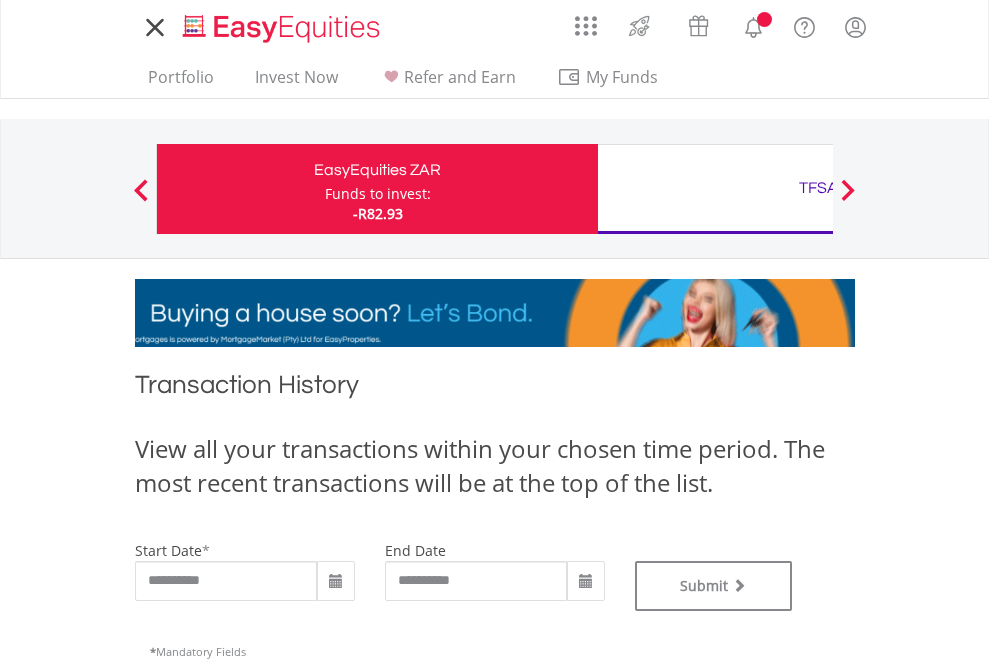 type on "**********" 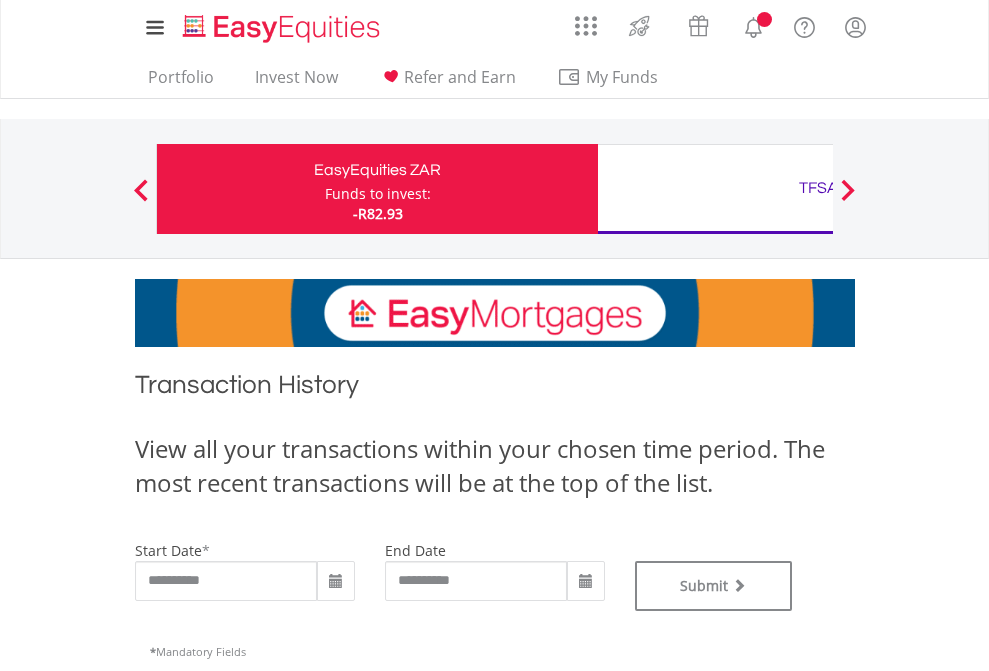 type on "**********" 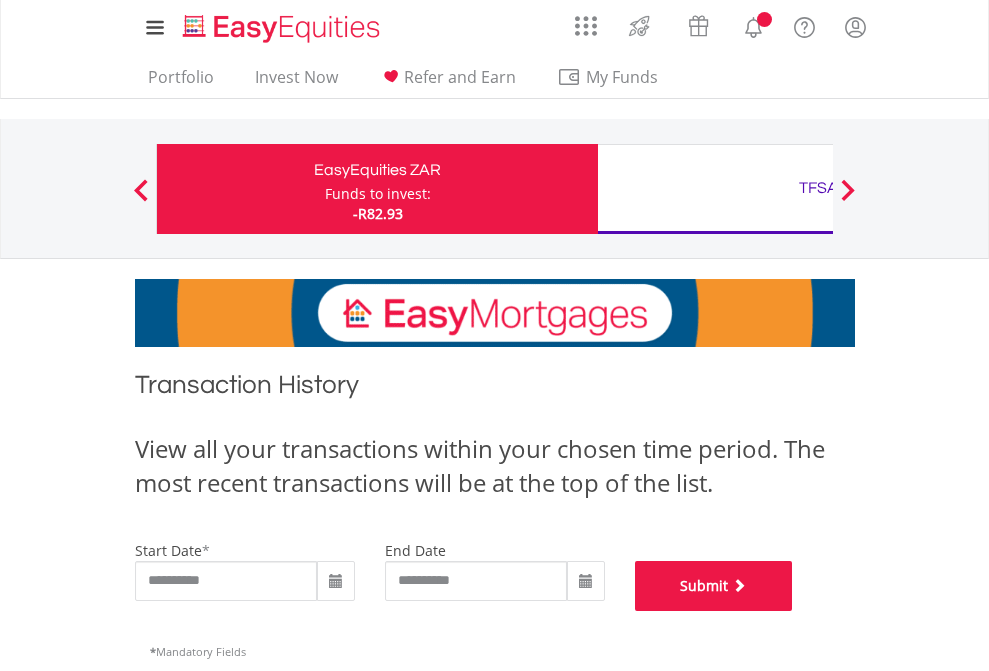click on "Submit" at bounding box center [714, 586] 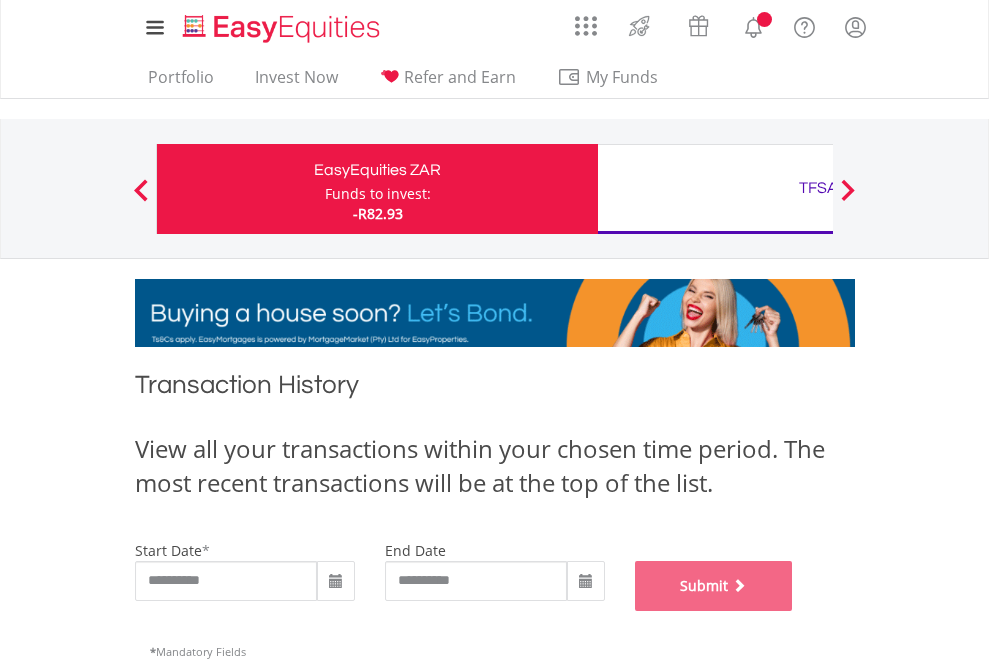 scroll, scrollTop: 811, scrollLeft: 0, axis: vertical 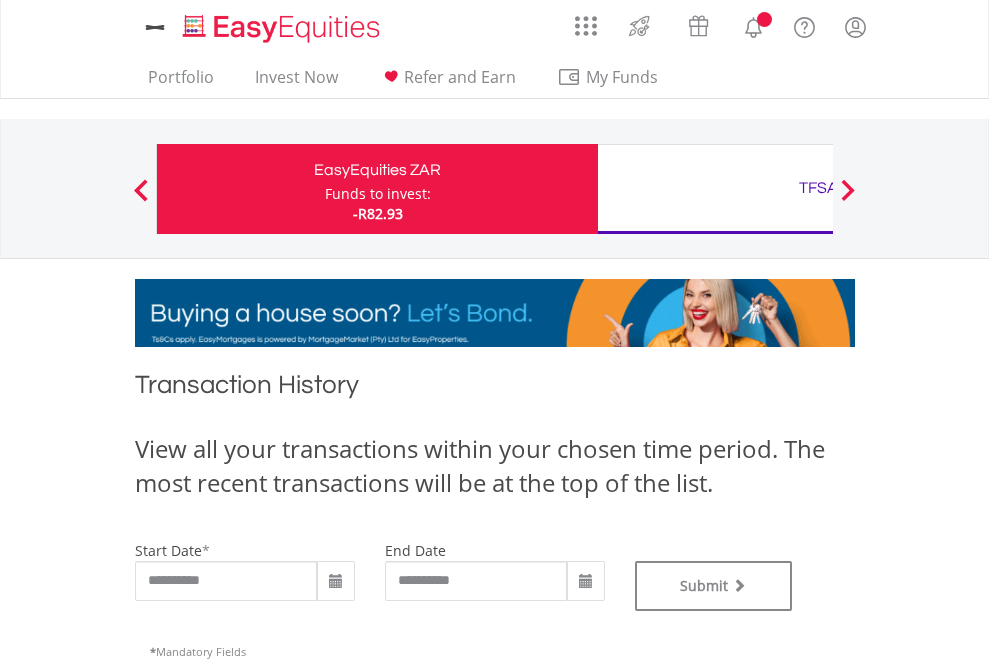 click on "TFSA" at bounding box center [818, 188] 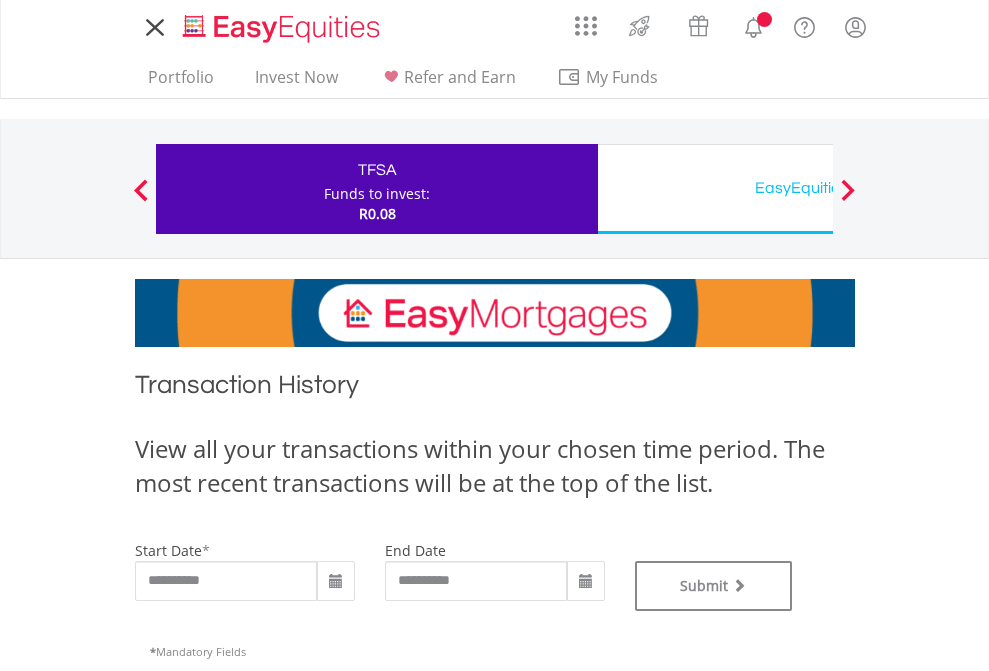 scroll, scrollTop: 0, scrollLeft: 0, axis: both 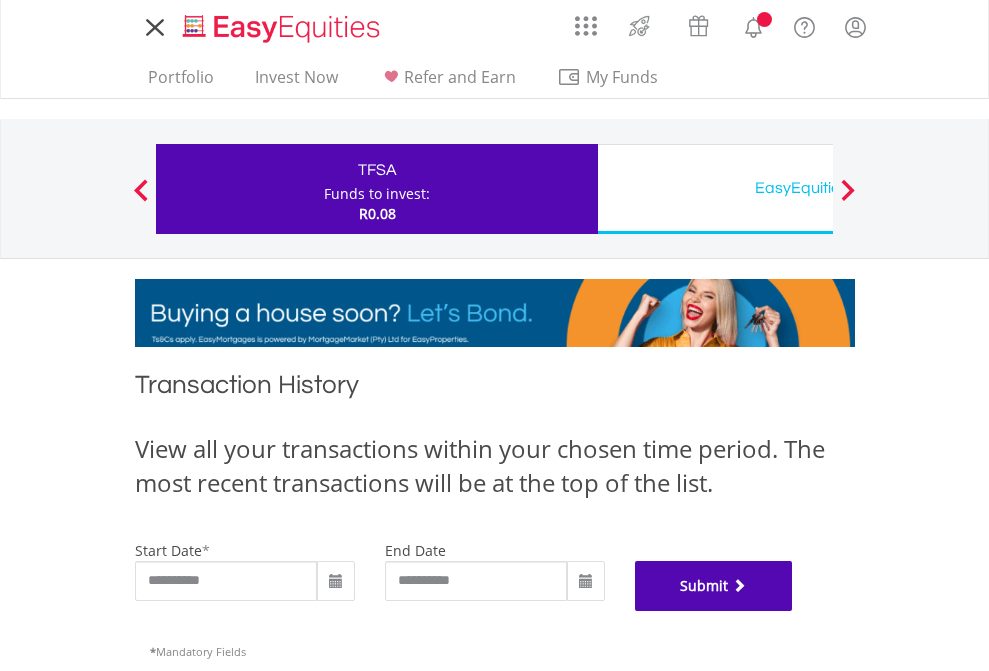 click on "Submit" at bounding box center [714, 586] 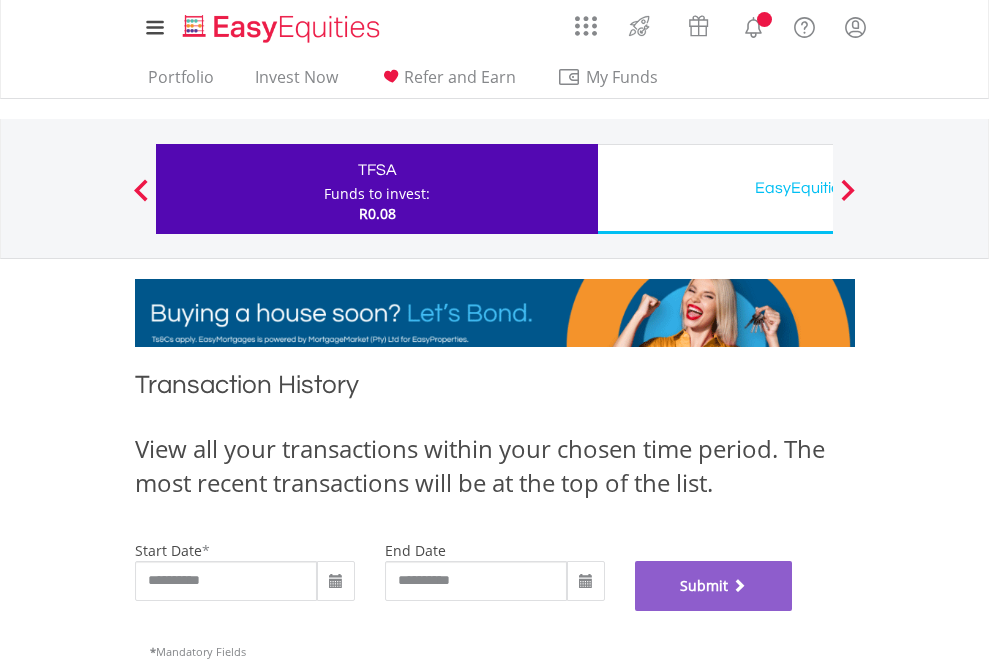 scroll, scrollTop: 811, scrollLeft: 0, axis: vertical 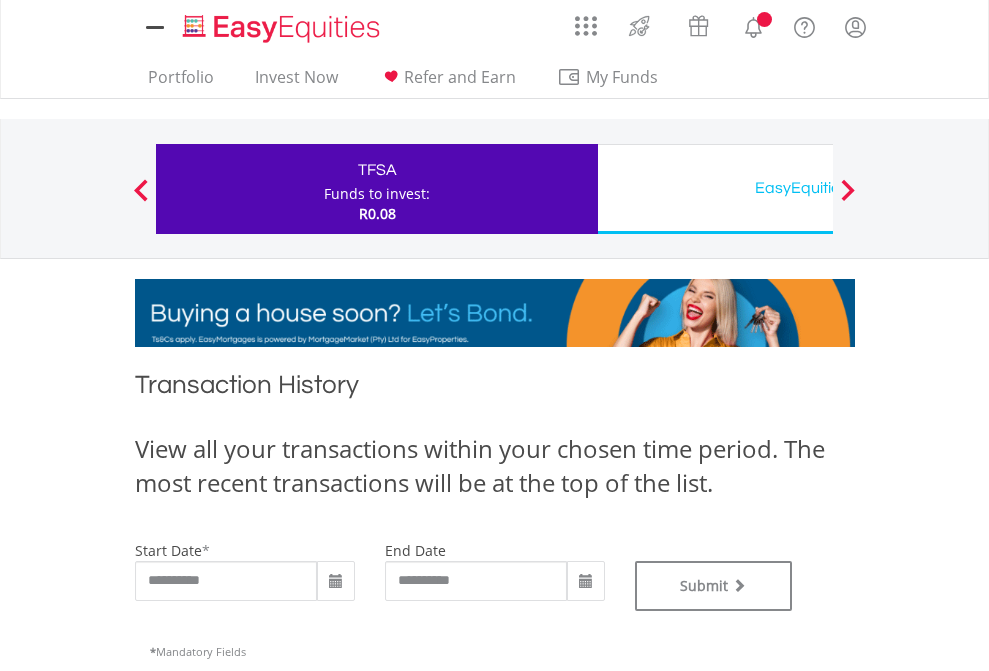 click on "EasyEquities USD" at bounding box center [818, 188] 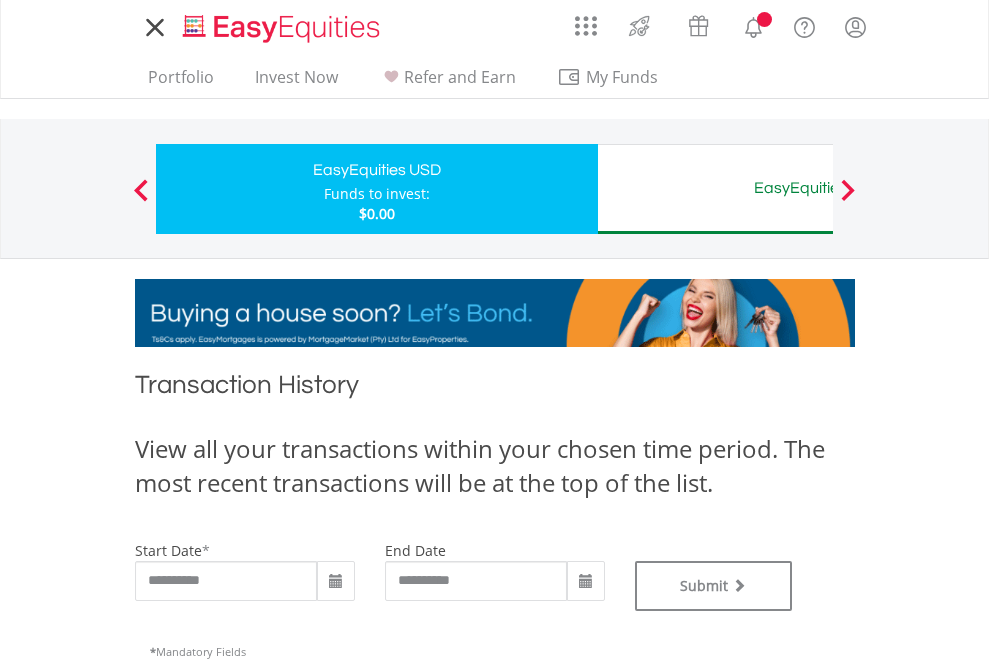 scroll, scrollTop: 0, scrollLeft: 0, axis: both 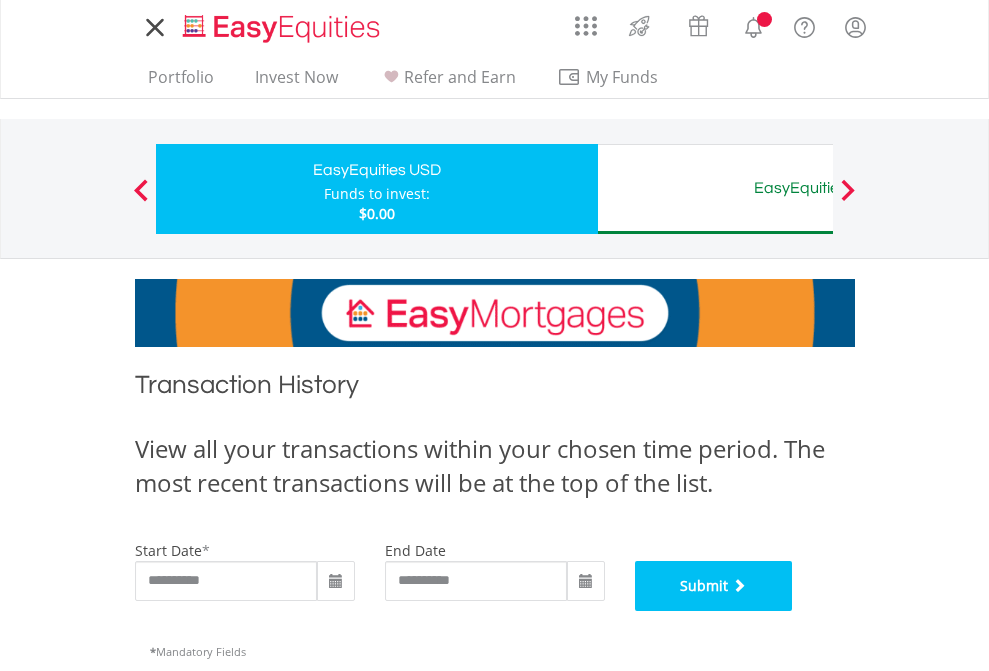 click on "Submit" at bounding box center (714, 586) 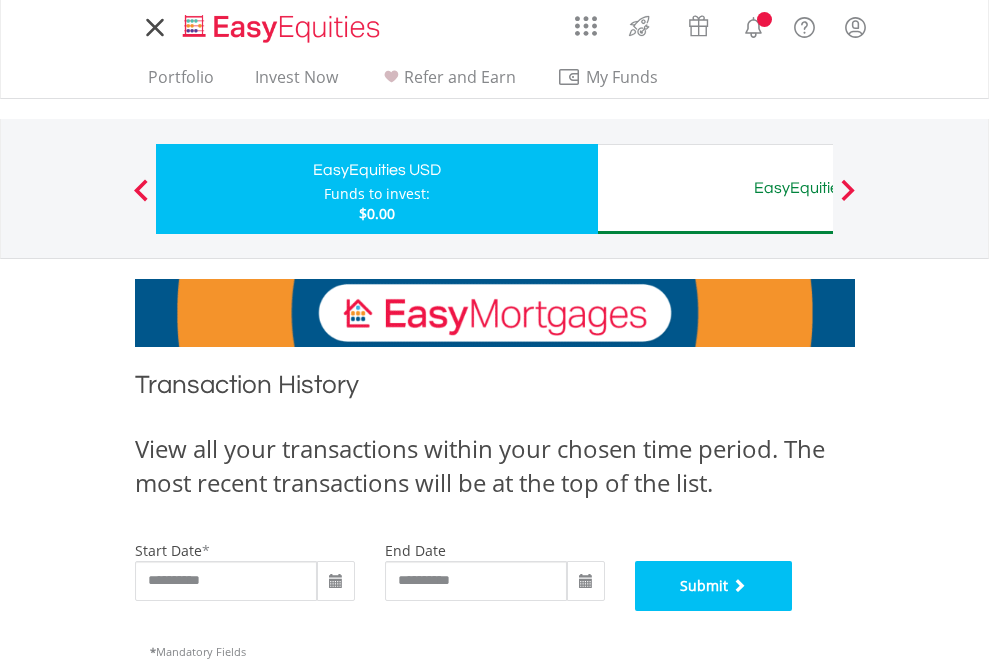 scroll, scrollTop: 811, scrollLeft: 0, axis: vertical 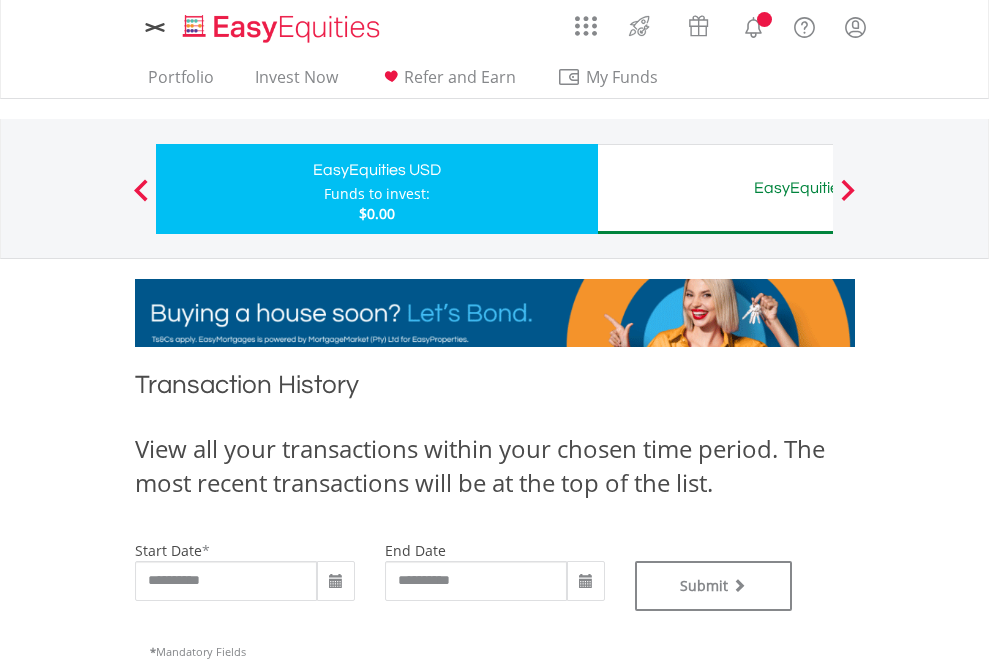 click on "EasyEquities AUD" at bounding box center (818, 188) 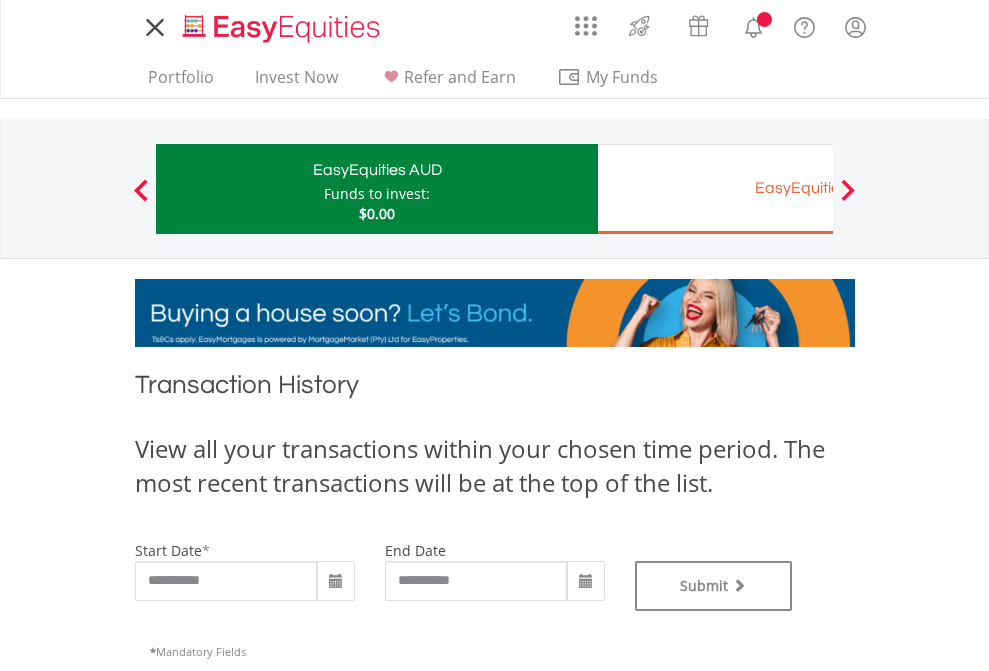scroll, scrollTop: 0, scrollLeft: 0, axis: both 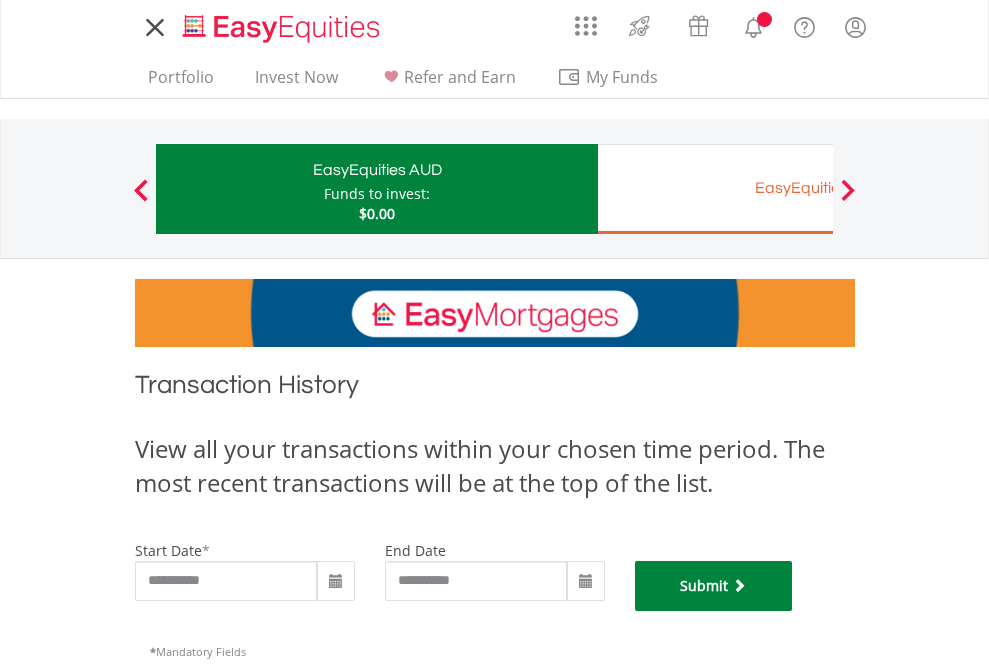 click on "Submit" at bounding box center [714, 586] 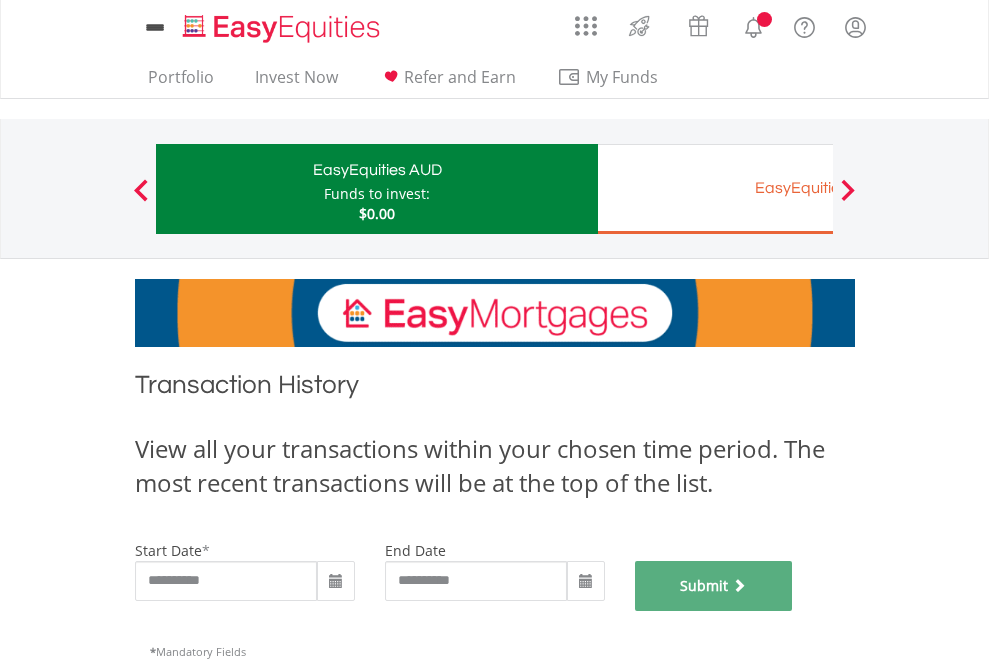 scroll, scrollTop: 811, scrollLeft: 0, axis: vertical 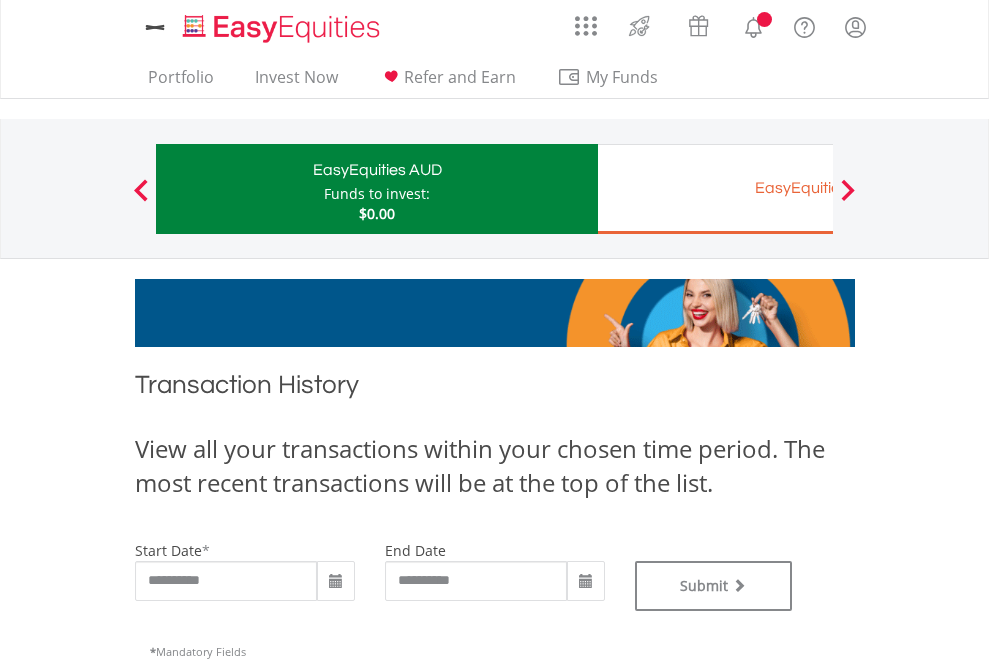 click on "EasyEquities EUR" at bounding box center [818, 188] 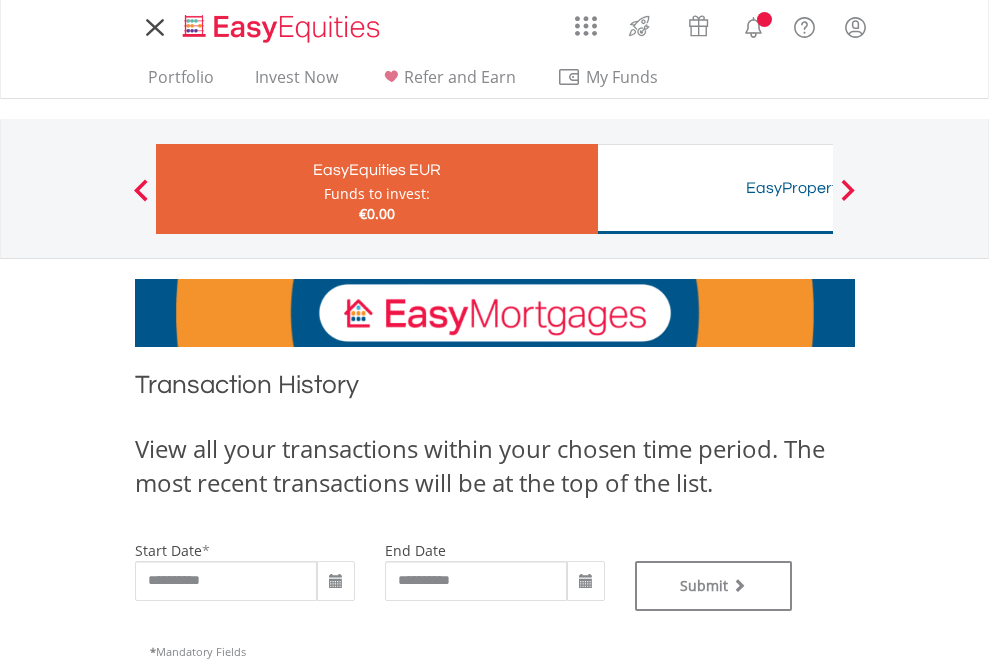 scroll, scrollTop: 0, scrollLeft: 0, axis: both 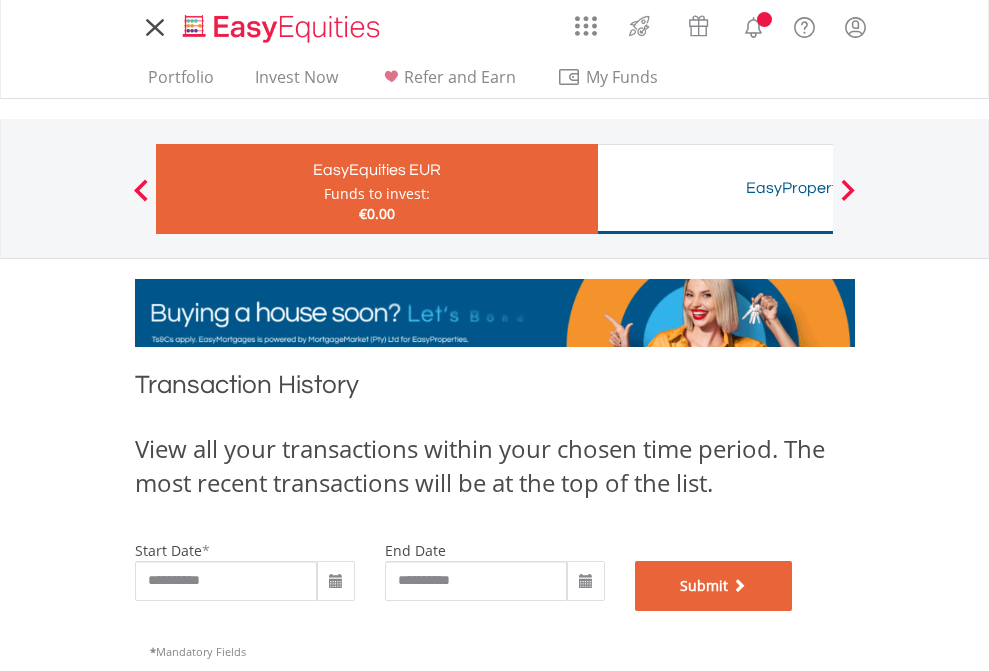 click on "Submit" at bounding box center [714, 586] 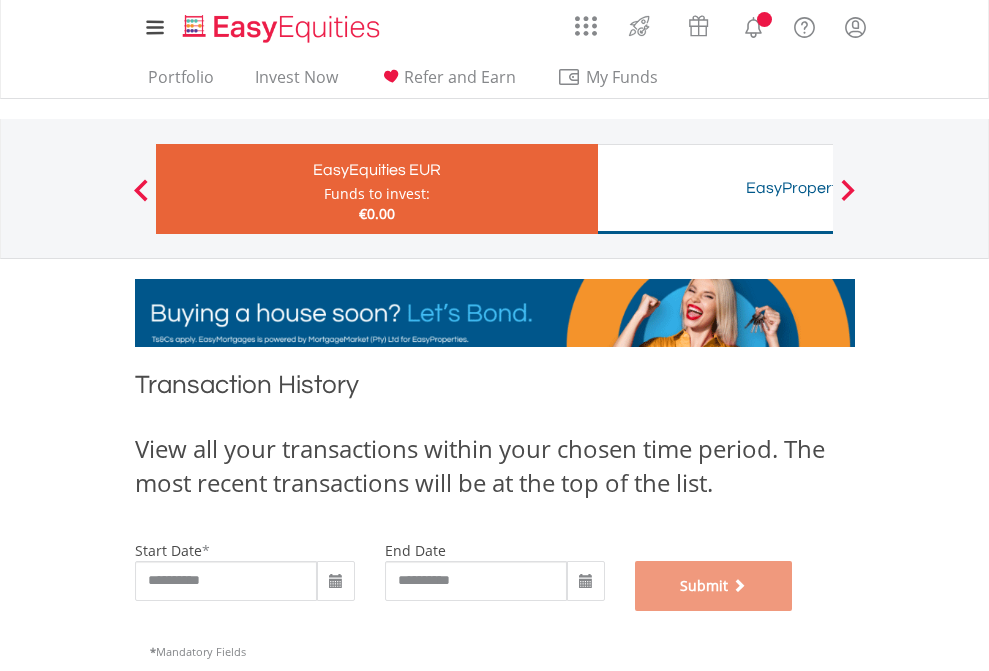 scroll, scrollTop: 811, scrollLeft: 0, axis: vertical 